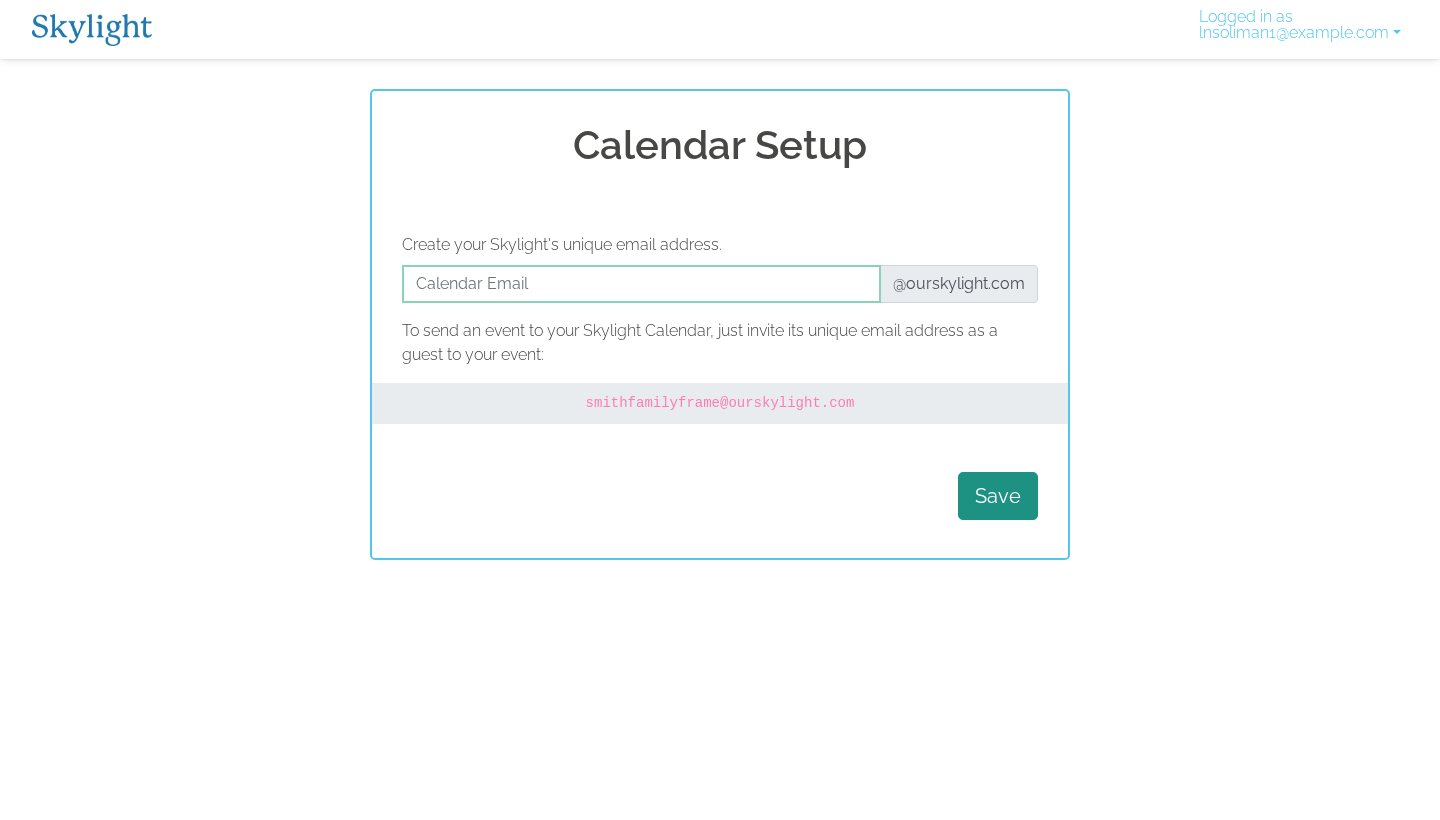 scroll, scrollTop: 0, scrollLeft: 0, axis: both 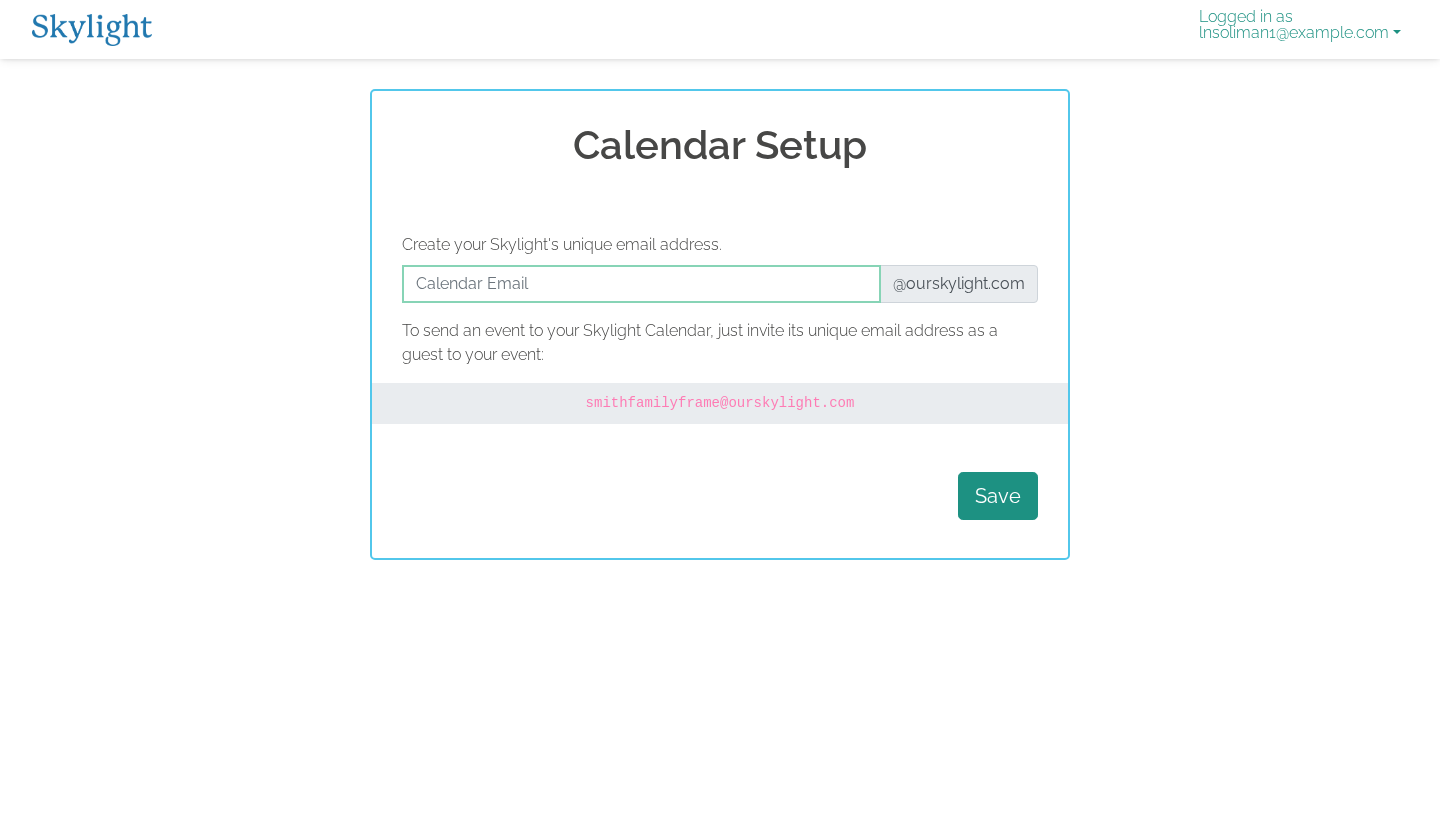 click on "Logged in as lnsoliman1@gmail.com" at bounding box center [1300, 29] 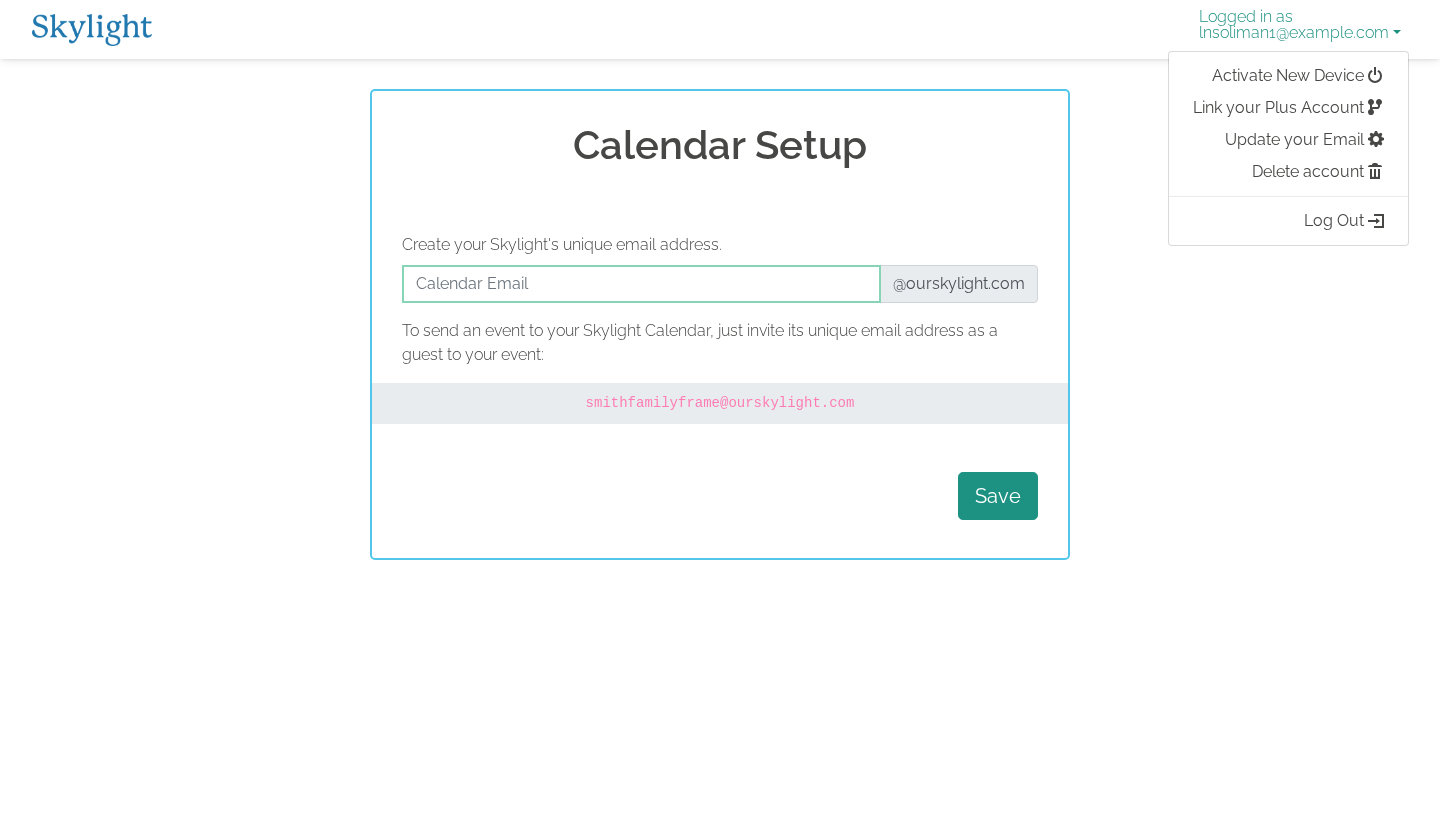 click on "Logged in as lnsoliman1@gmail.com" at bounding box center (1300, 29) 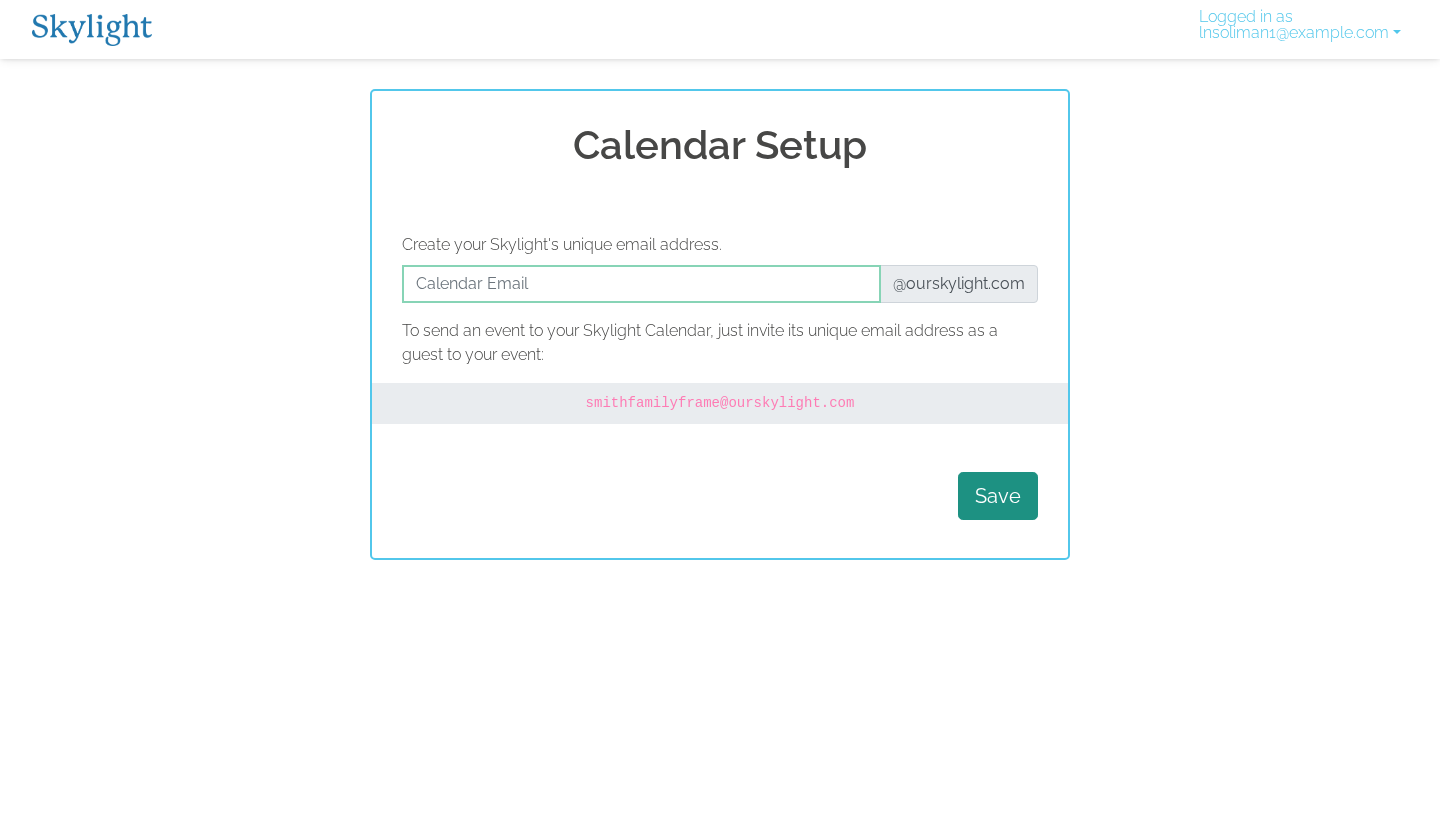 click at bounding box center (92, 30) 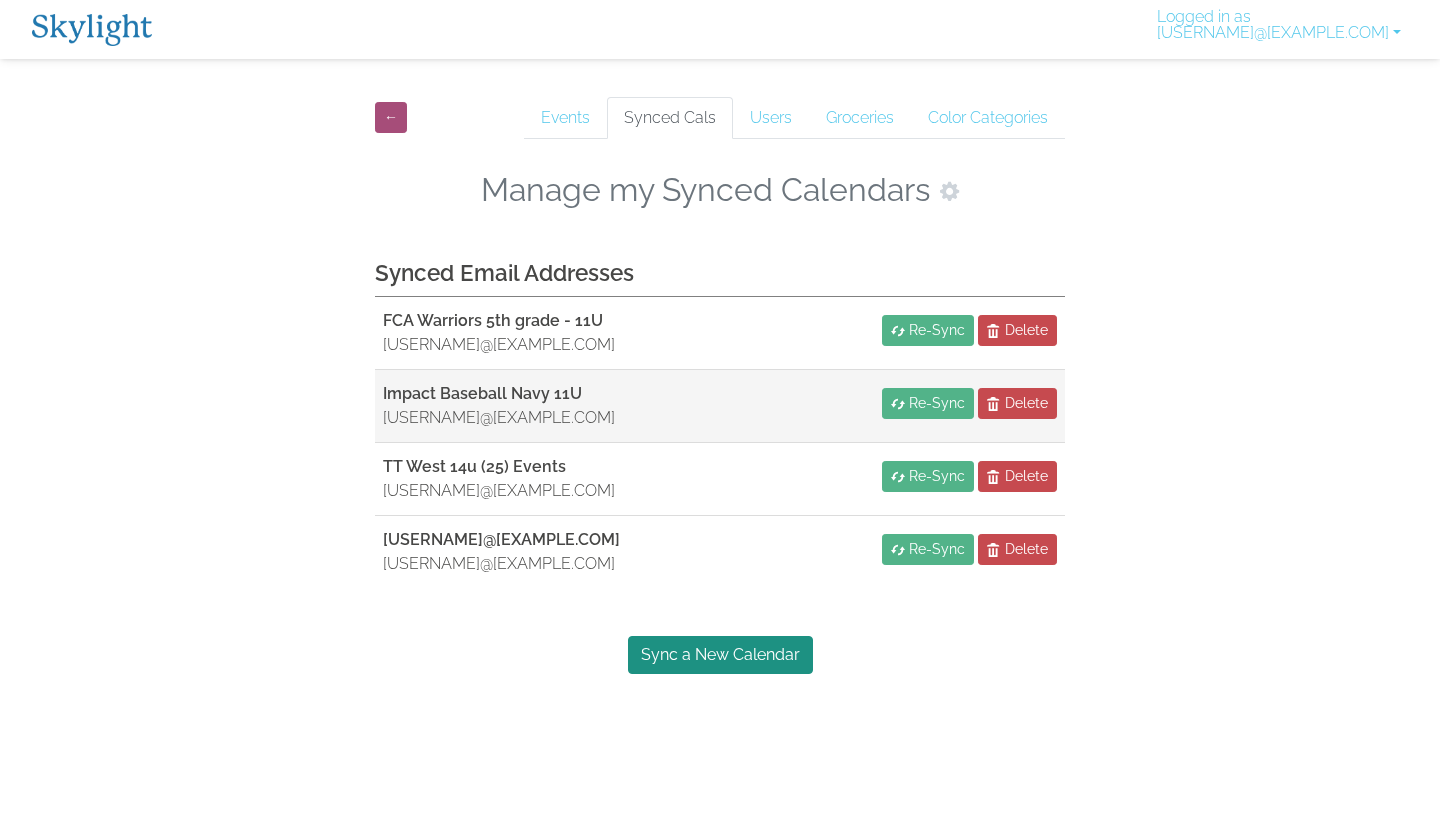scroll, scrollTop: 0, scrollLeft: 0, axis: both 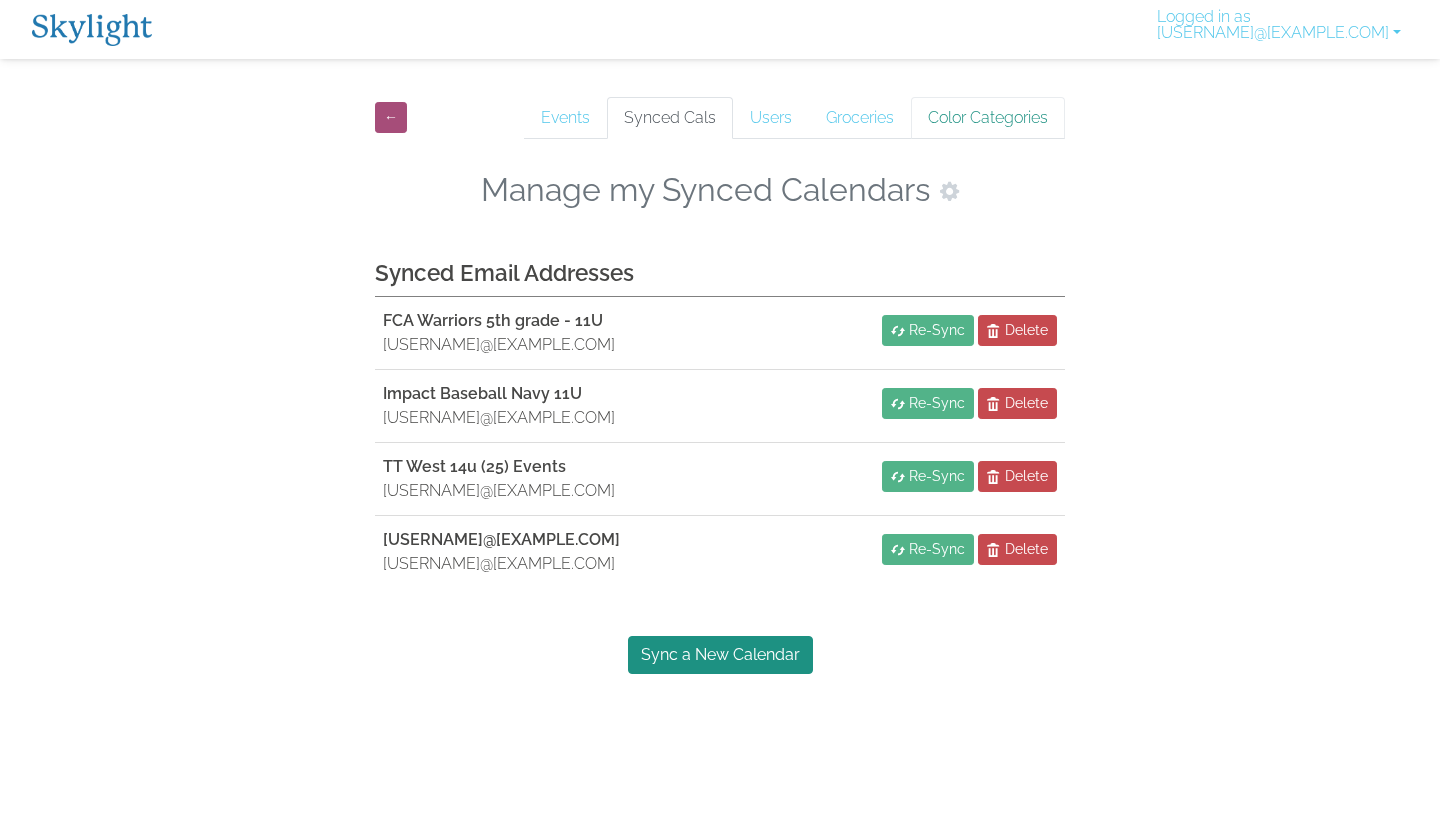 click on "Color Categories" at bounding box center [988, 118] 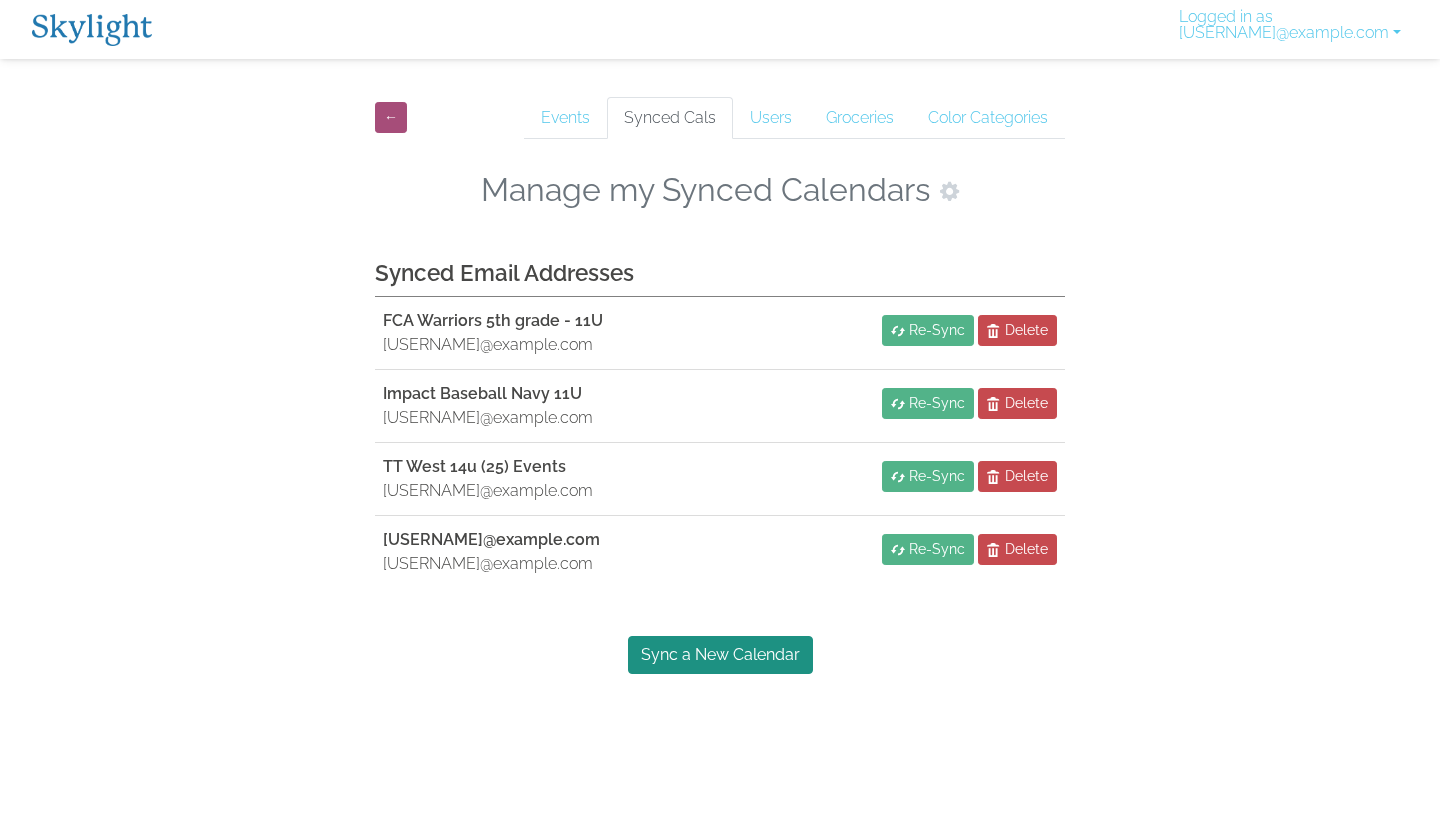 scroll, scrollTop: 0, scrollLeft: 0, axis: both 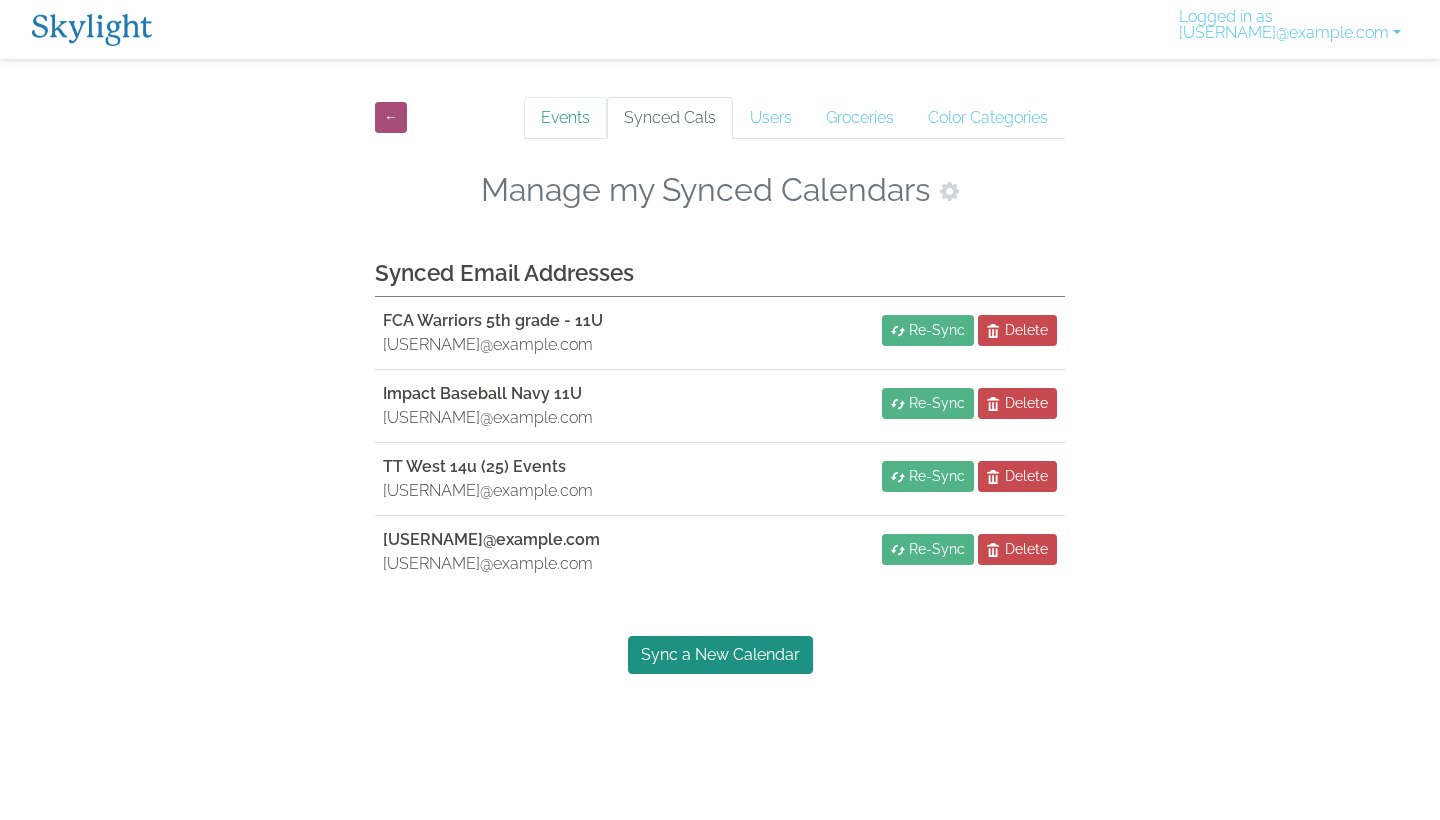 click on "Events" at bounding box center (565, 118) 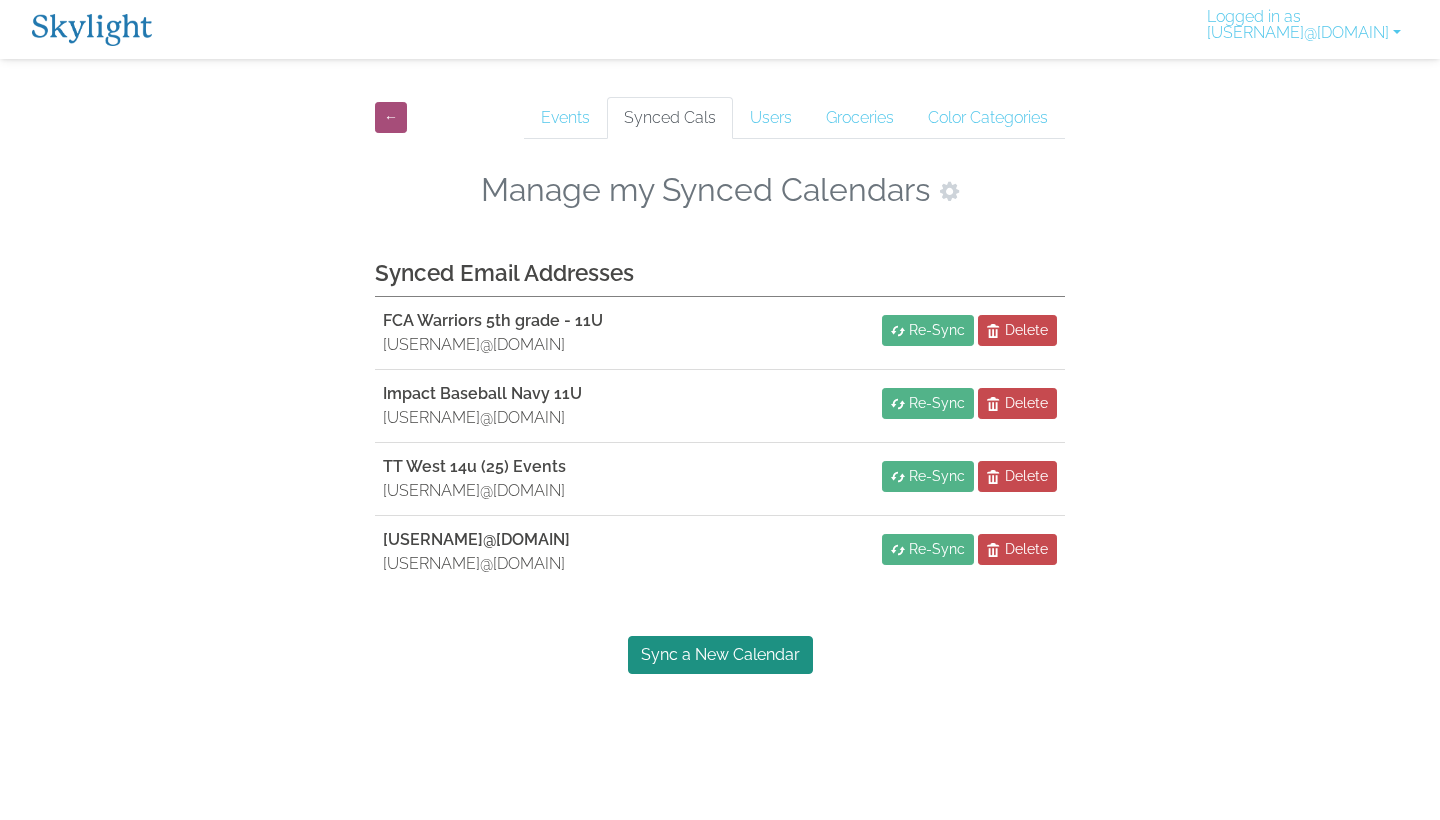 scroll, scrollTop: 0, scrollLeft: 0, axis: both 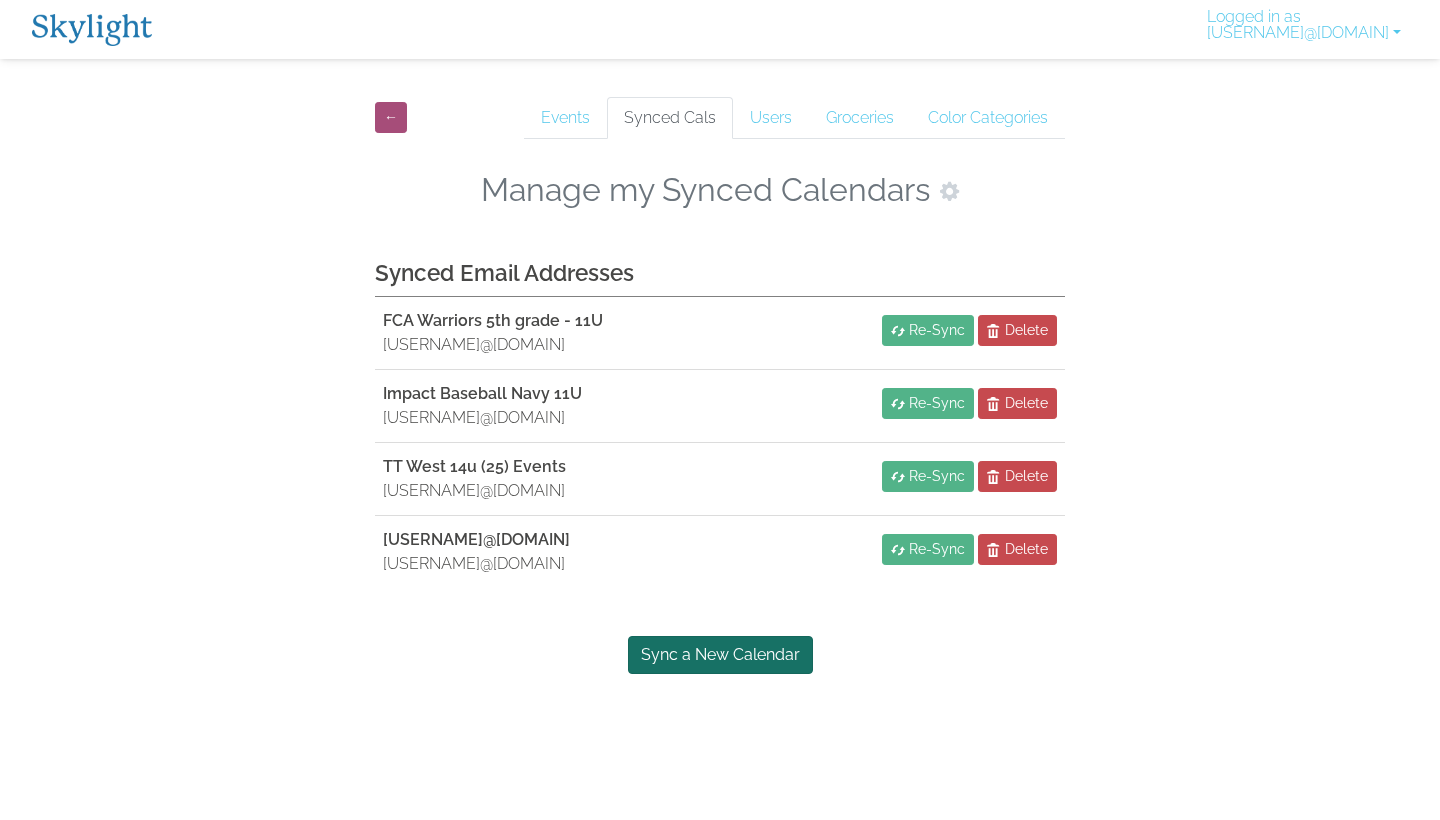 click on "Sync a New Calendar" at bounding box center (720, 655) 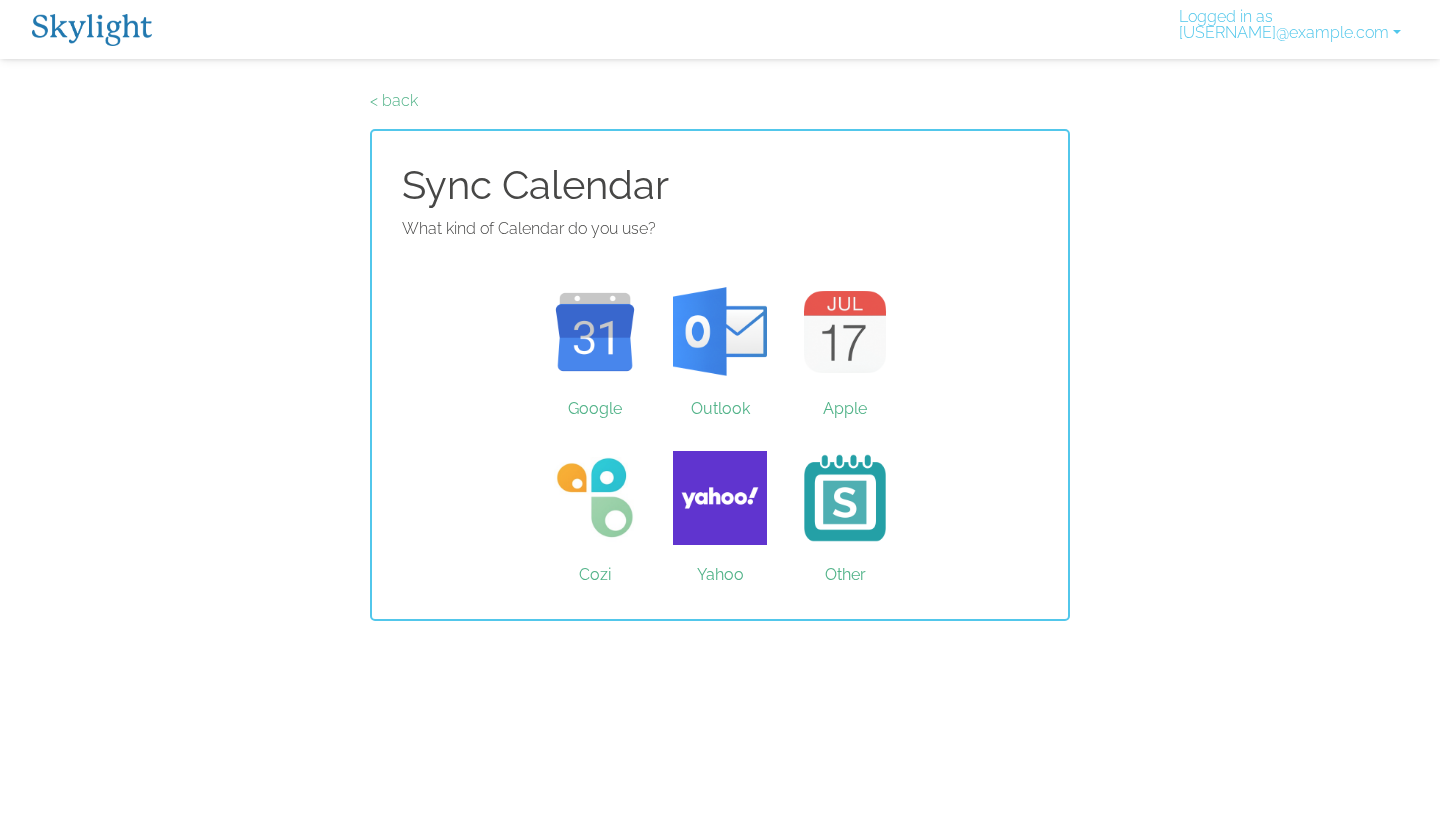 scroll, scrollTop: 0, scrollLeft: 0, axis: both 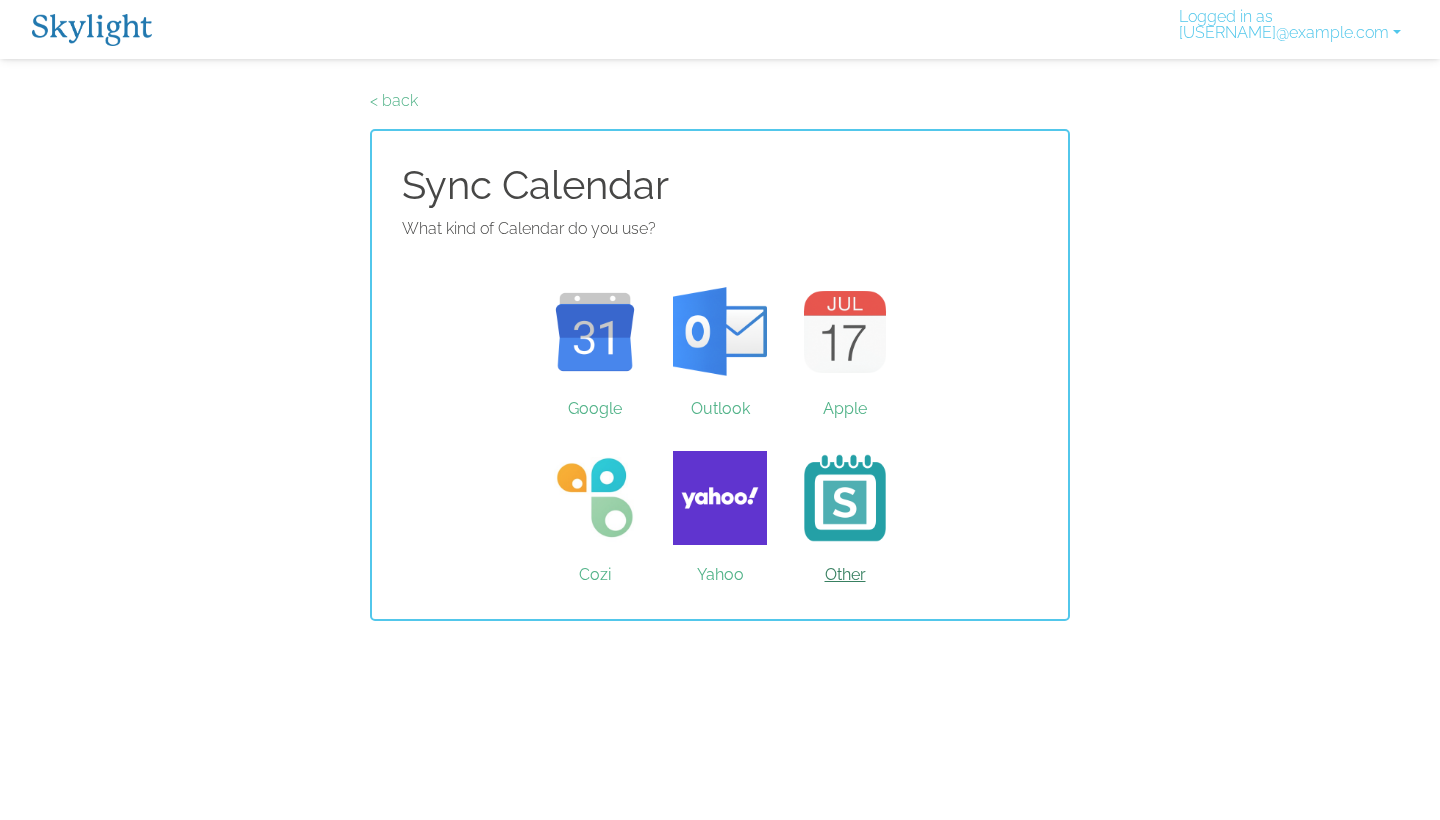 click on "Other" at bounding box center [845, 498] 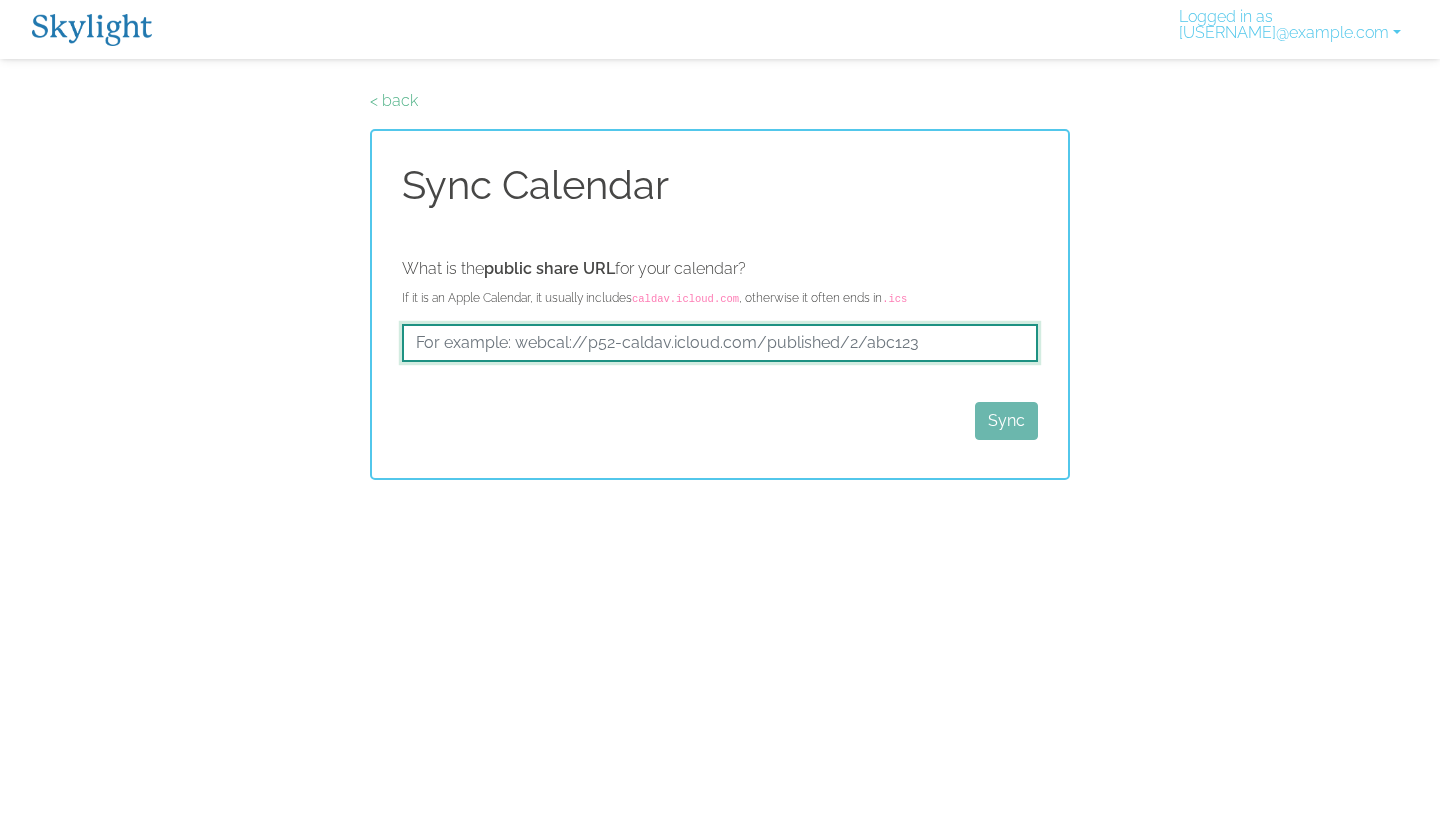 click at bounding box center (720, 343) 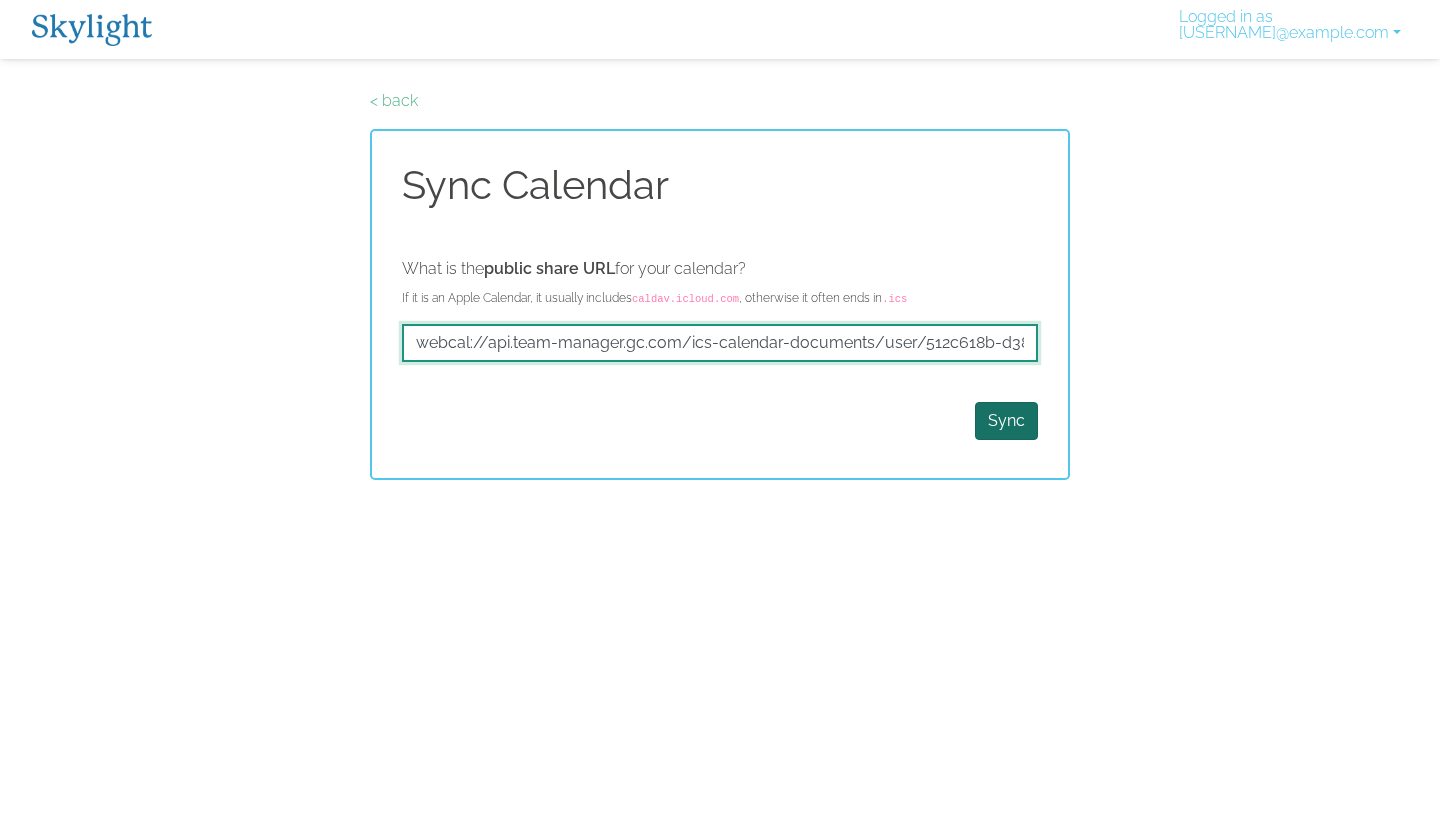 type on "webcal://api.team-manager.gc.com/ics-calendar-documents/user/512c618b-d387-4b2c-bf6c-81625b806026.ics?teamId=c4be76d3-db95-493f-a208-6497b6ea5fd0&token=426a73b726eabce838988cdb5404df4f376421aba35555f8e58dbe5acab93745" 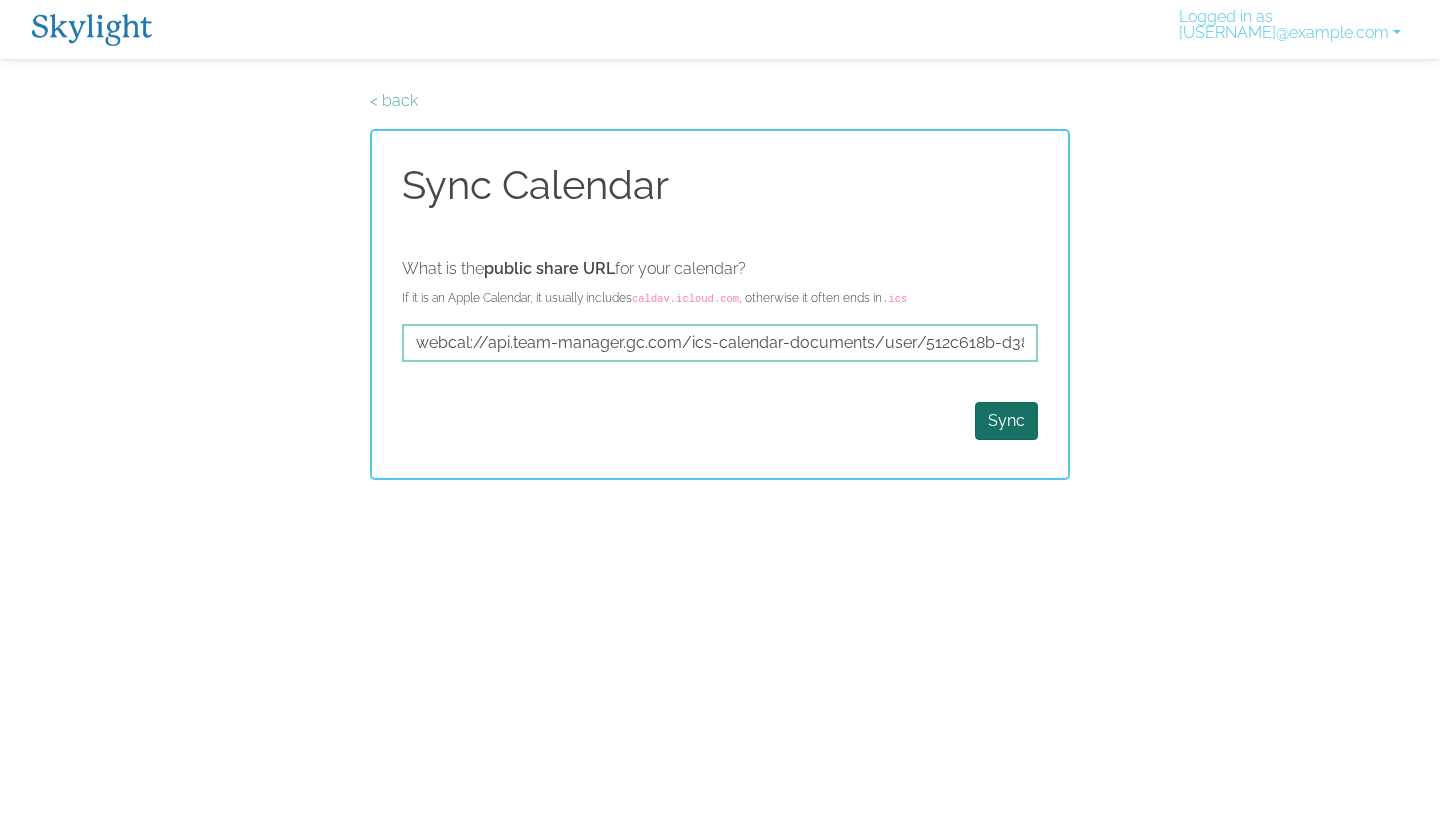 click on "Sync" at bounding box center [1006, 421] 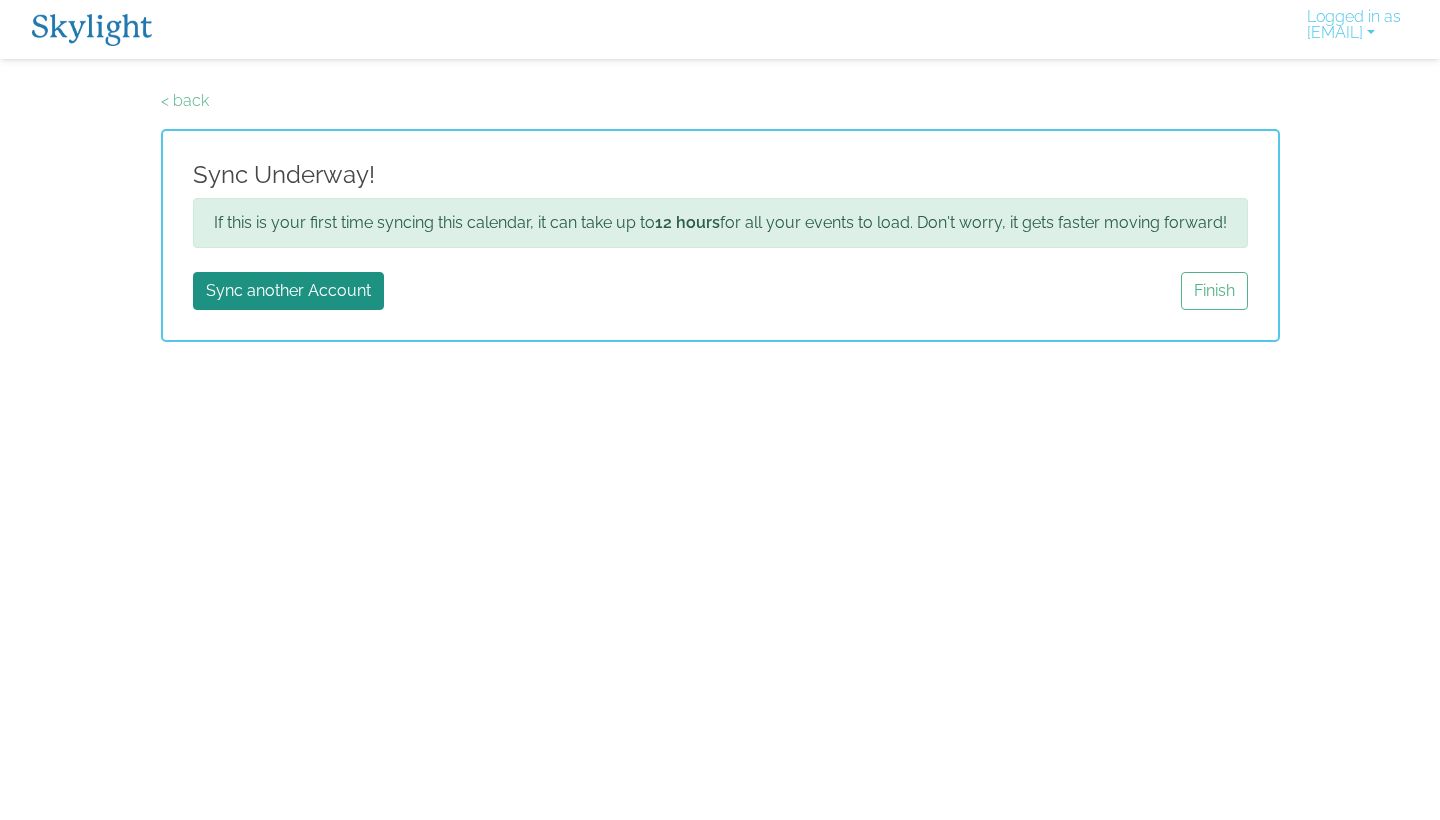 scroll, scrollTop: 0, scrollLeft: 0, axis: both 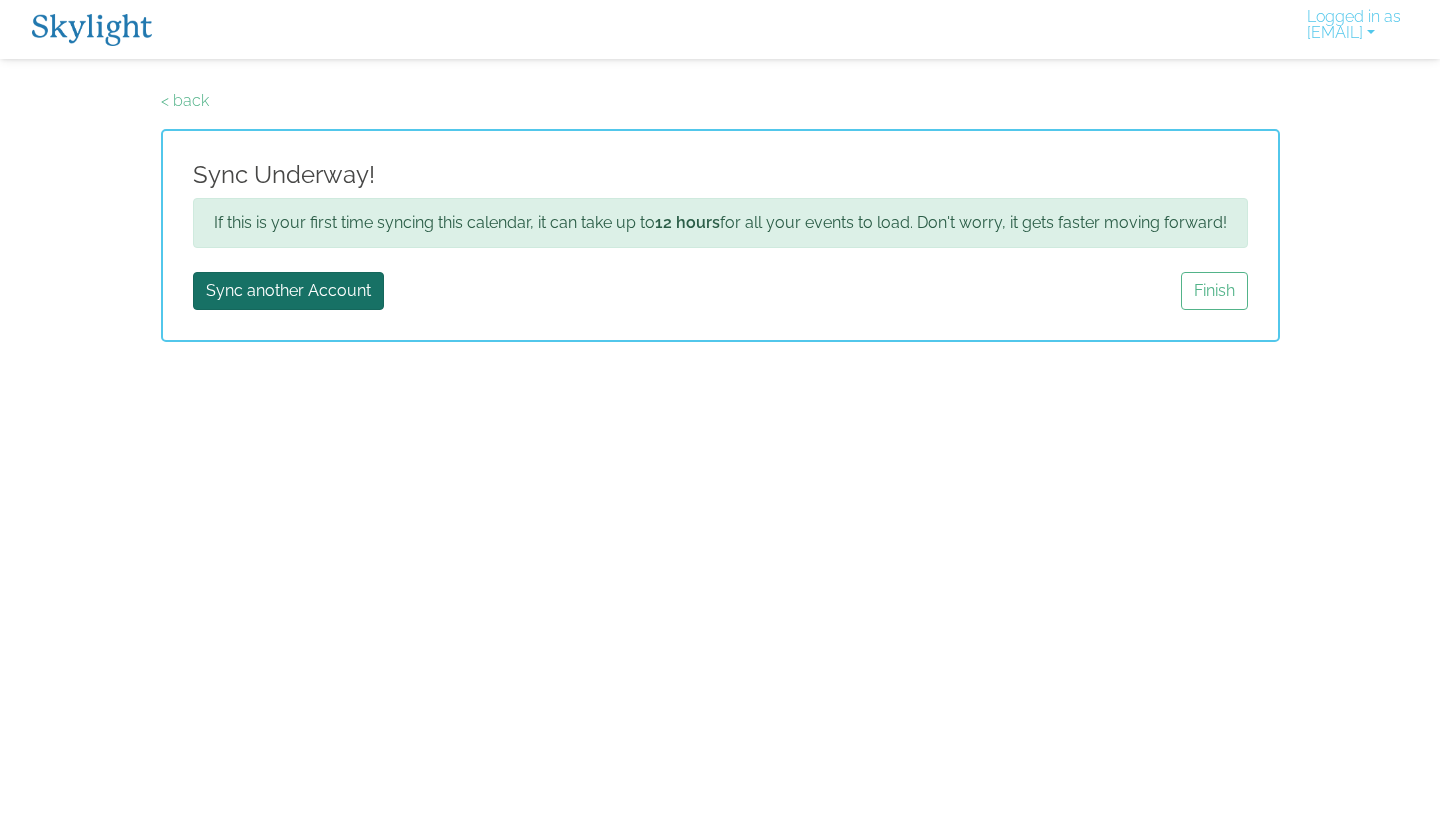 click on "Sync another Account" at bounding box center (288, 291) 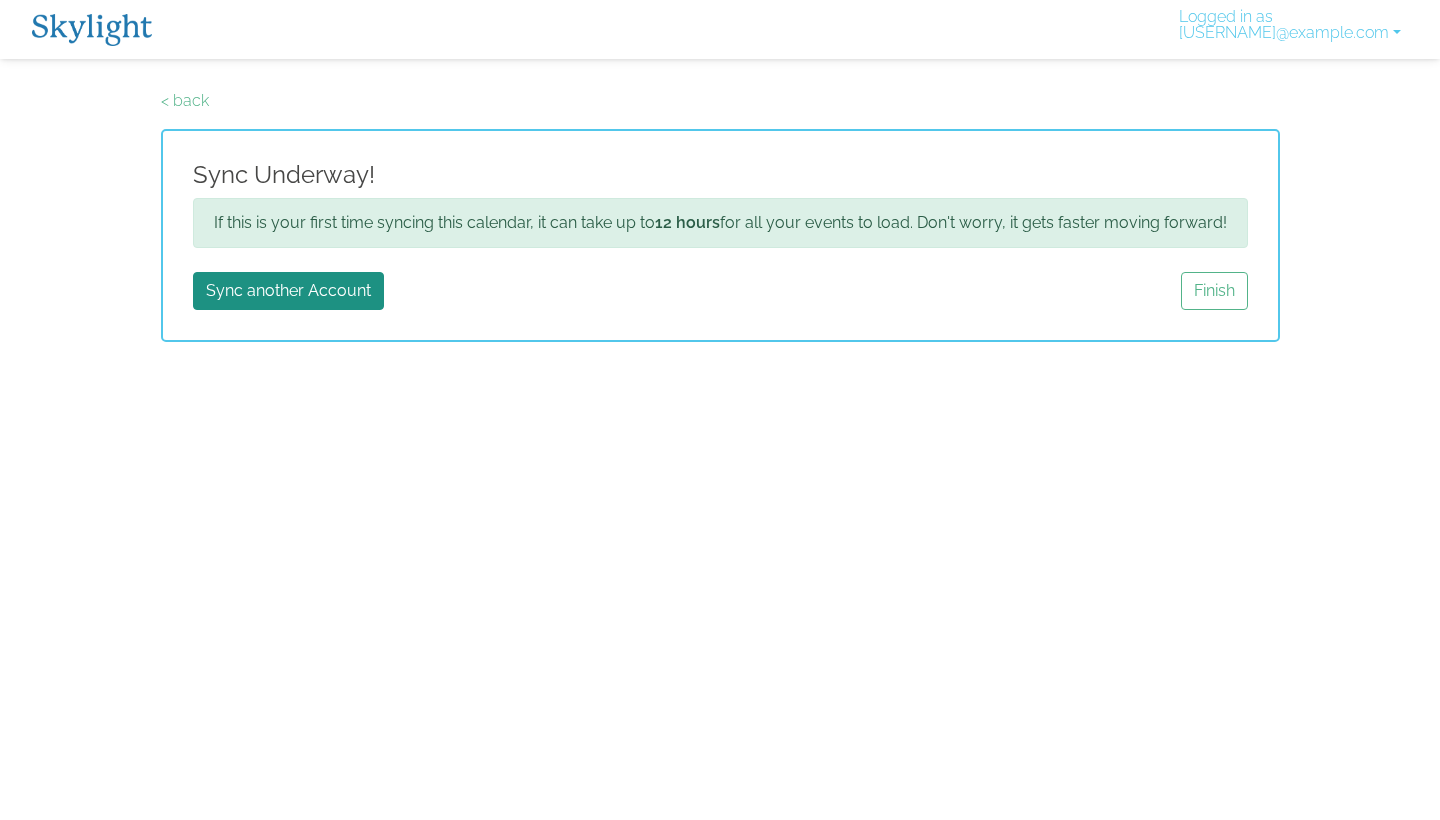 scroll, scrollTop: 0, scrollLeft: 0, axis: both 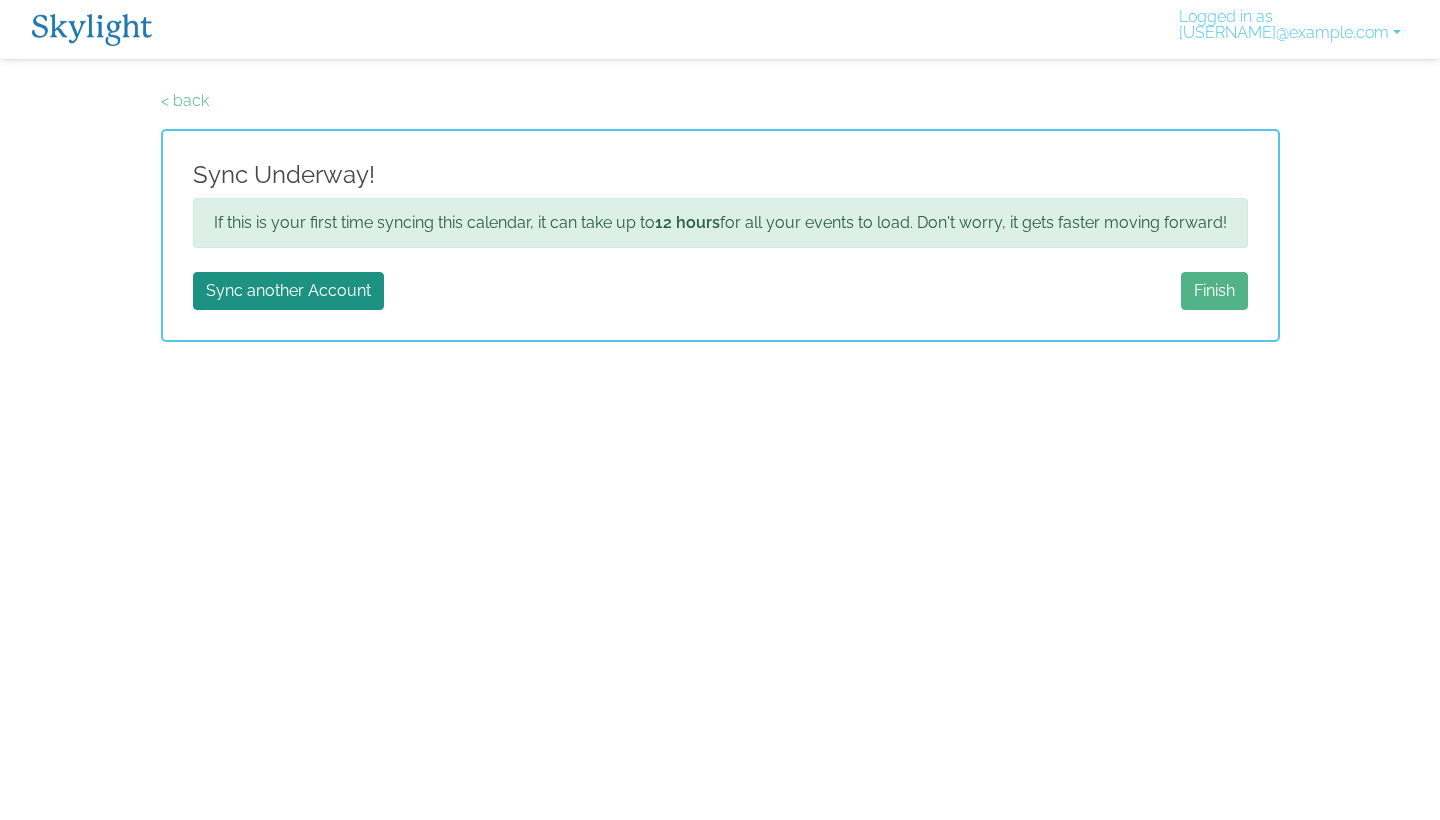 click on "Finish" at bounding box center [1214, 291] 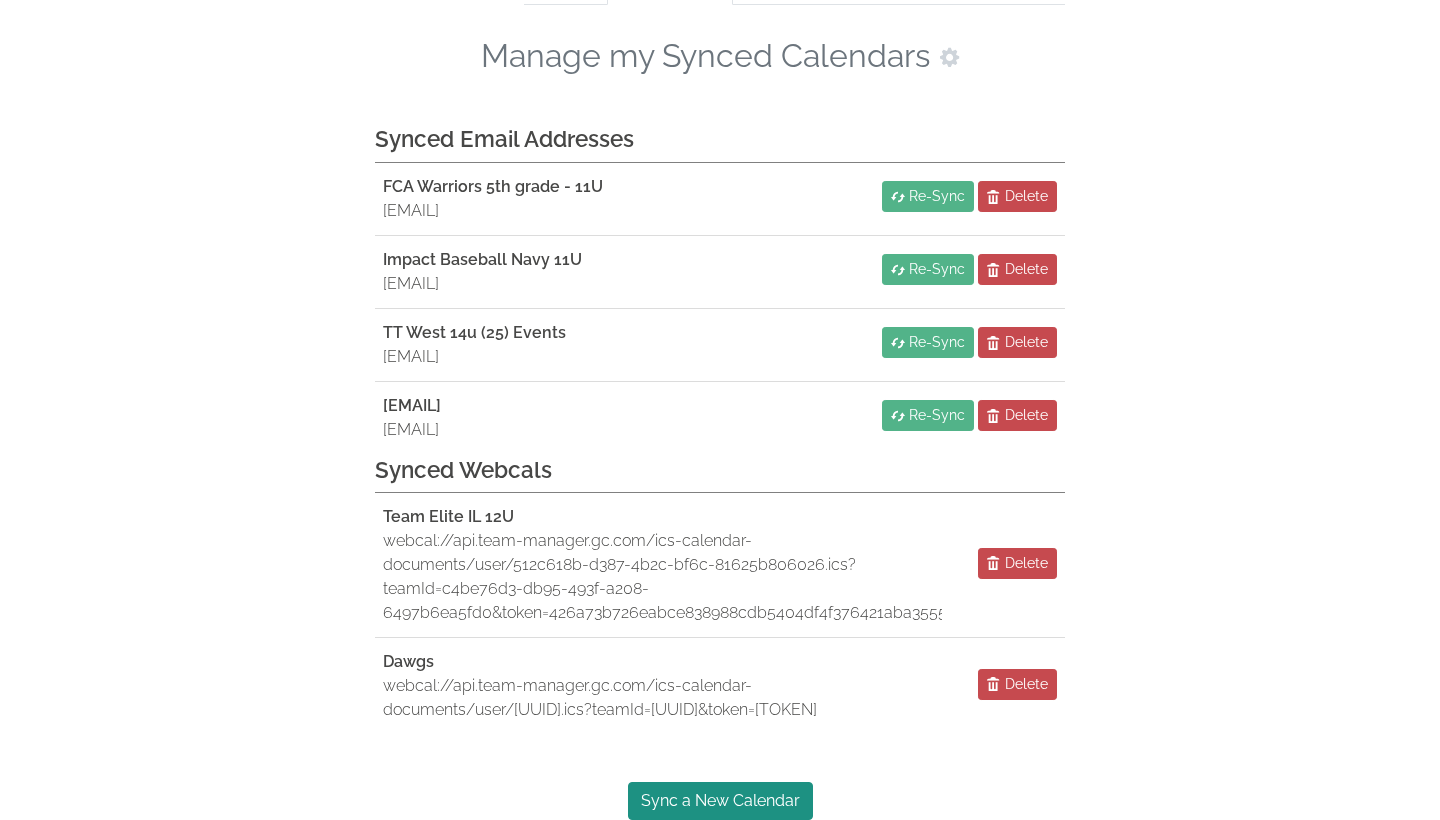 scroll, scrollTop: 180, scrollLeft: 0, axis: vertical 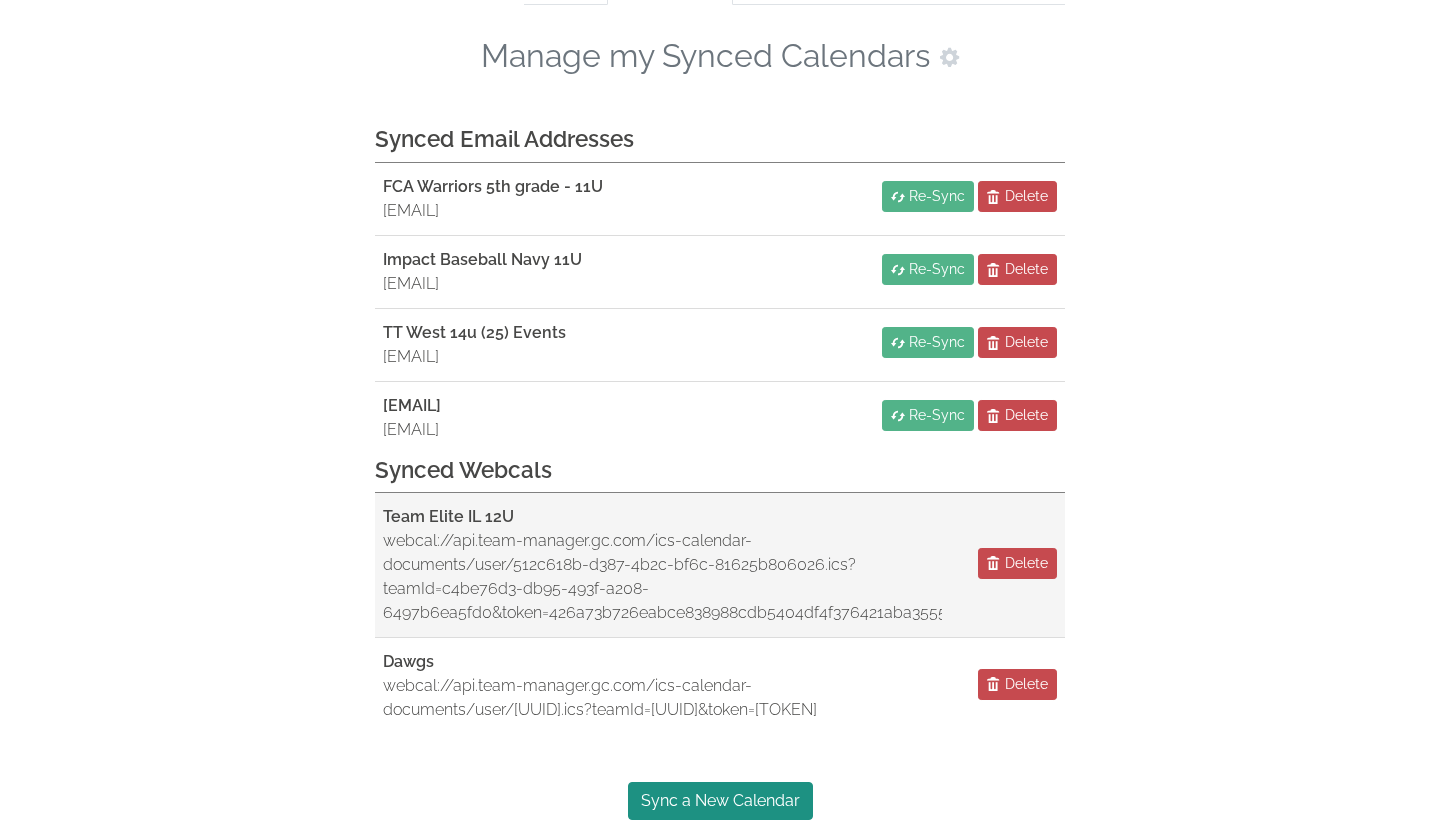 click on "webcal://api.team-manager.gc.com/ics-calendar-documents/user/512c618b-d387-4b2c-bf6c-81625b806026.ics?teamId=c4be76d3-db95-493f-a208-6497b6ea5fd0&token=426a73b726eabce838988cdb5404df4f376421aba35555f8e58dbe5acab93745" at bounding box center [662, 577] 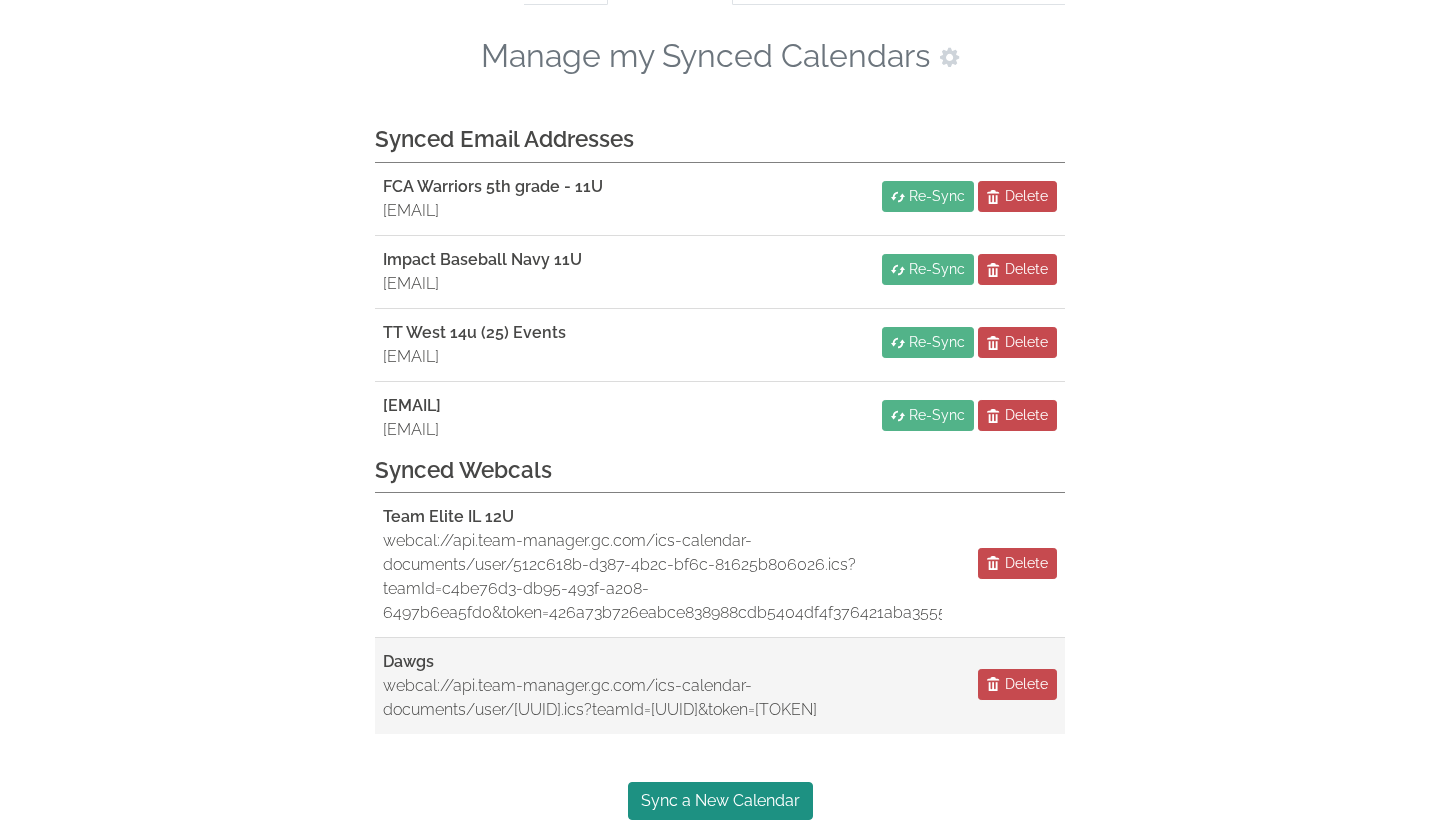 click on "webcal://api.team-manager.gc.com/ics-calendar-documents/user/[UUID].ics?teamId=[UUID]&token=[TOKEN]" at bounding box center (662, 698) 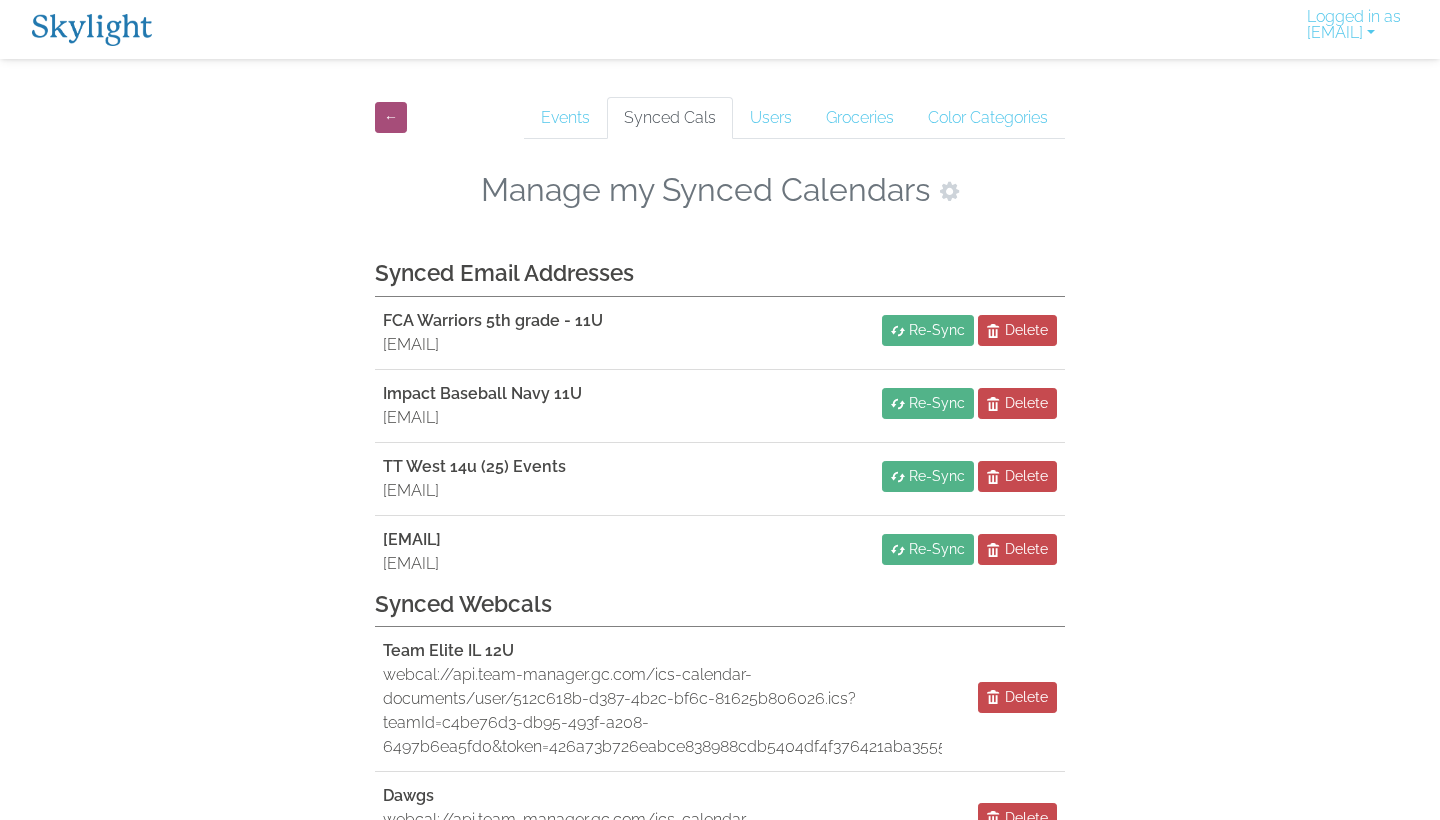 scroll, scrollTop: 0, scrollLeft: 0, axis: both 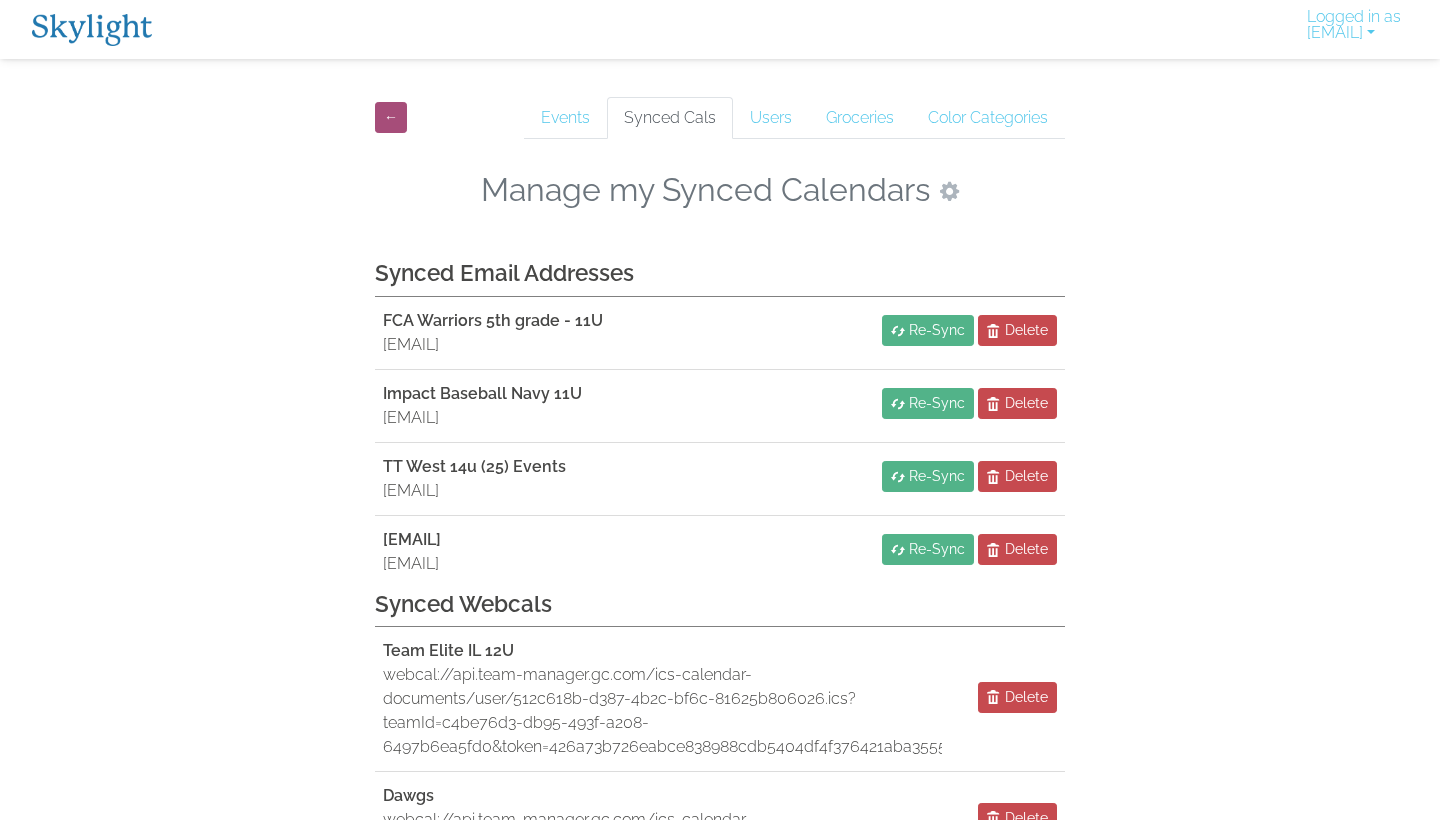 click at bounding box center [949, 191] 